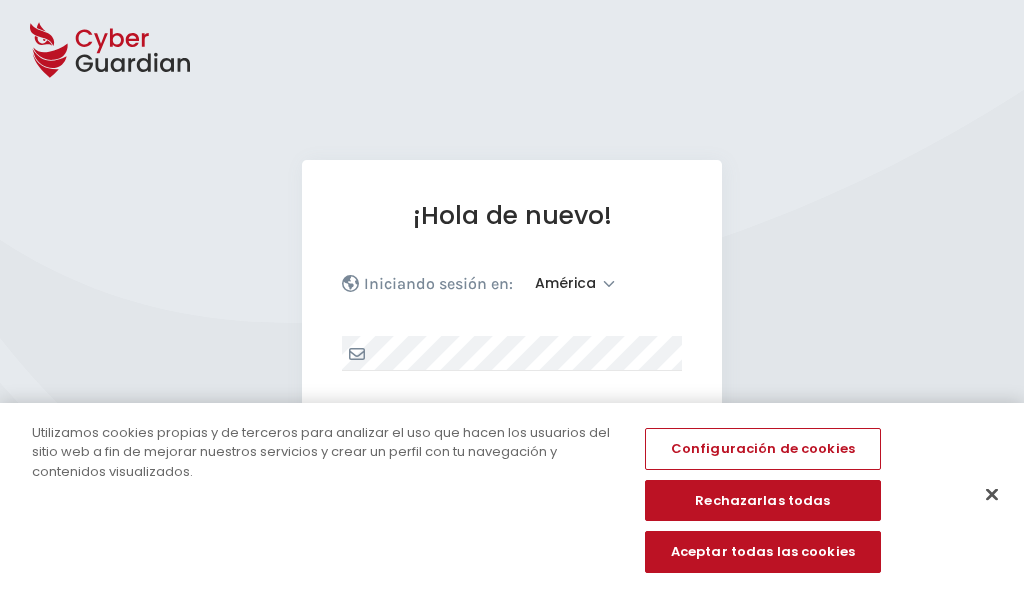 select on "América" 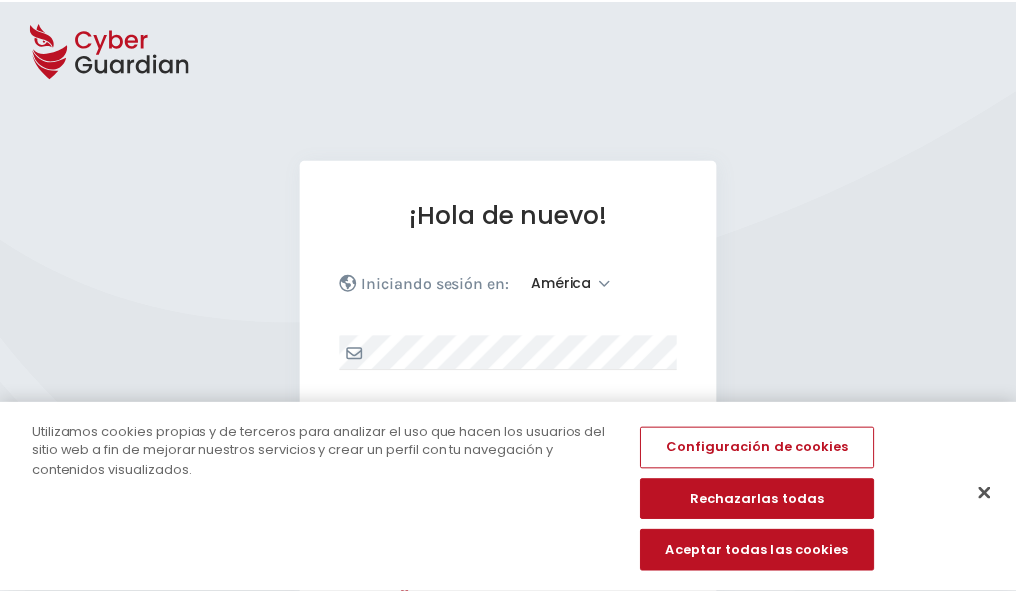 scroll, scrollTop: 0, scrollLeft: 0, axis: both 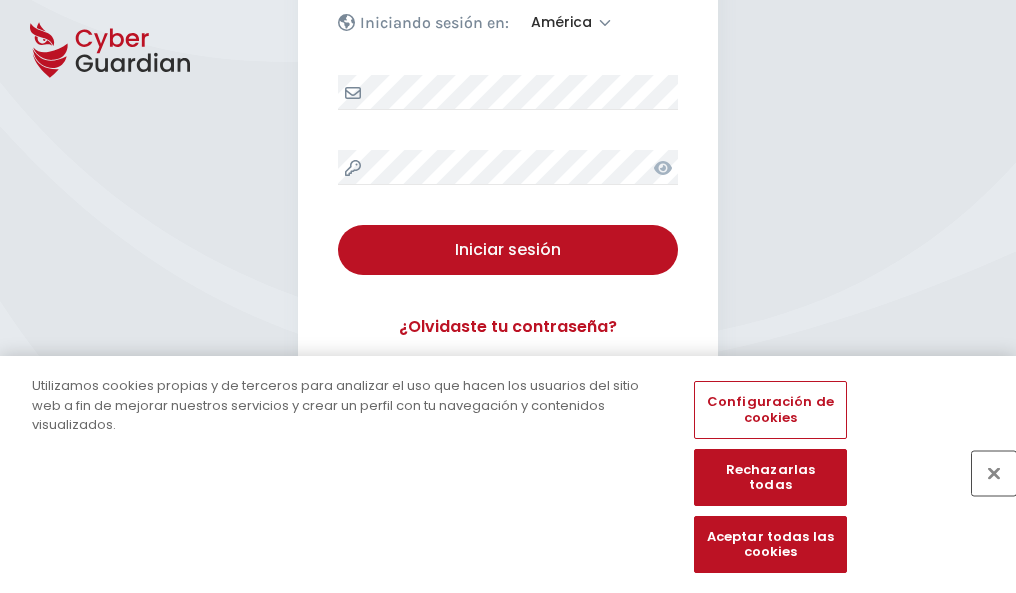 click at bounding box center (994, 473) 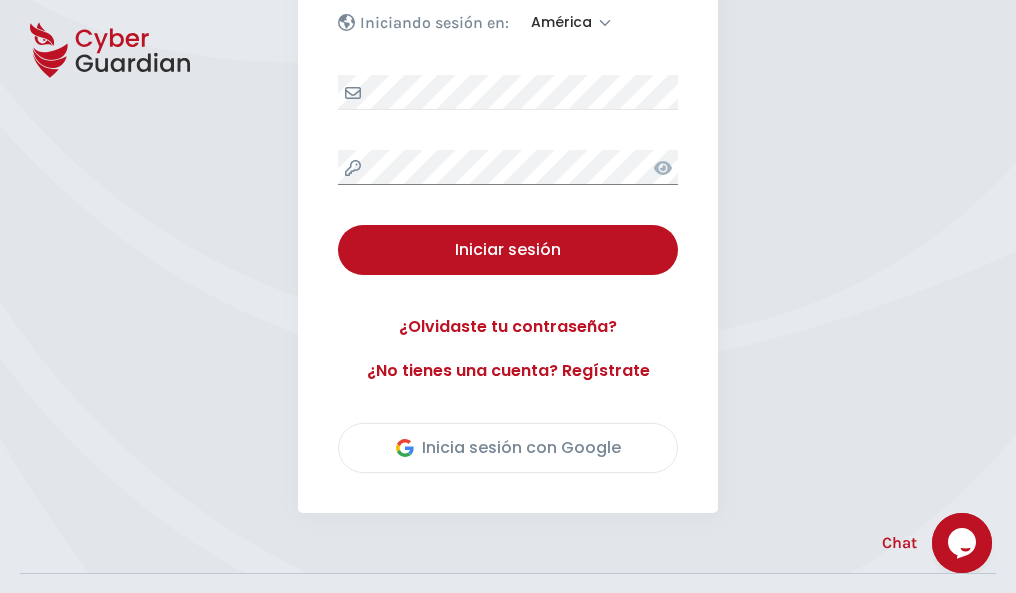 scroll, scrollTop: 454, scrollLeft: 0, axis: vertical 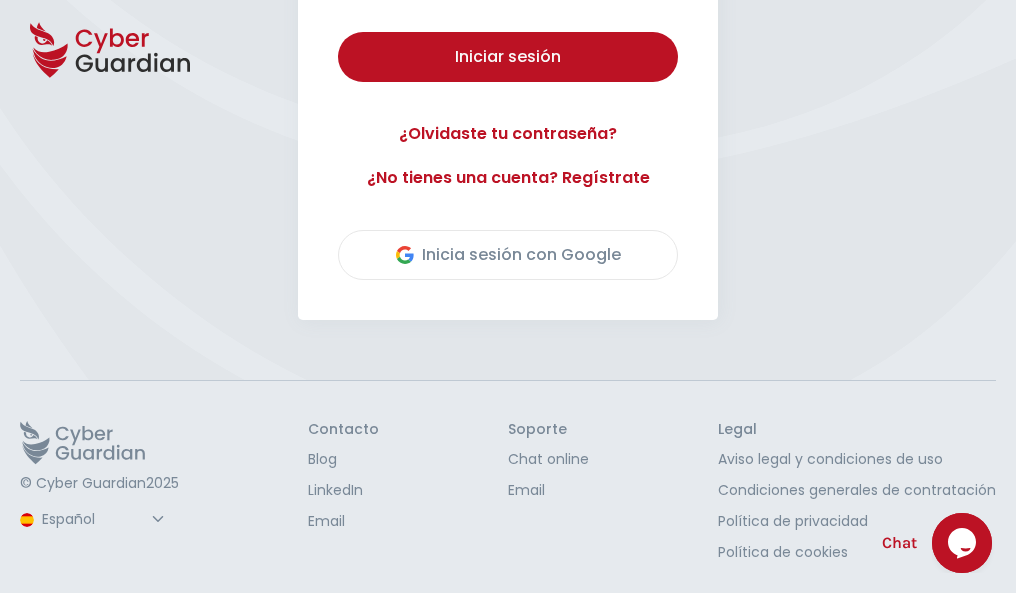 type 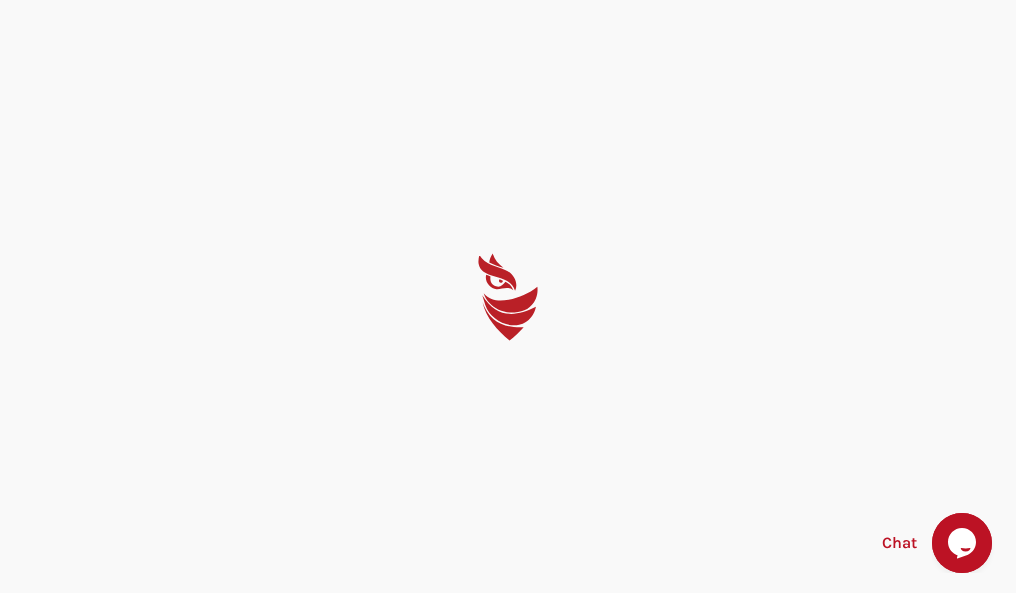 scroll, scrollTop: 0, scrollLeft: 0, axis: both 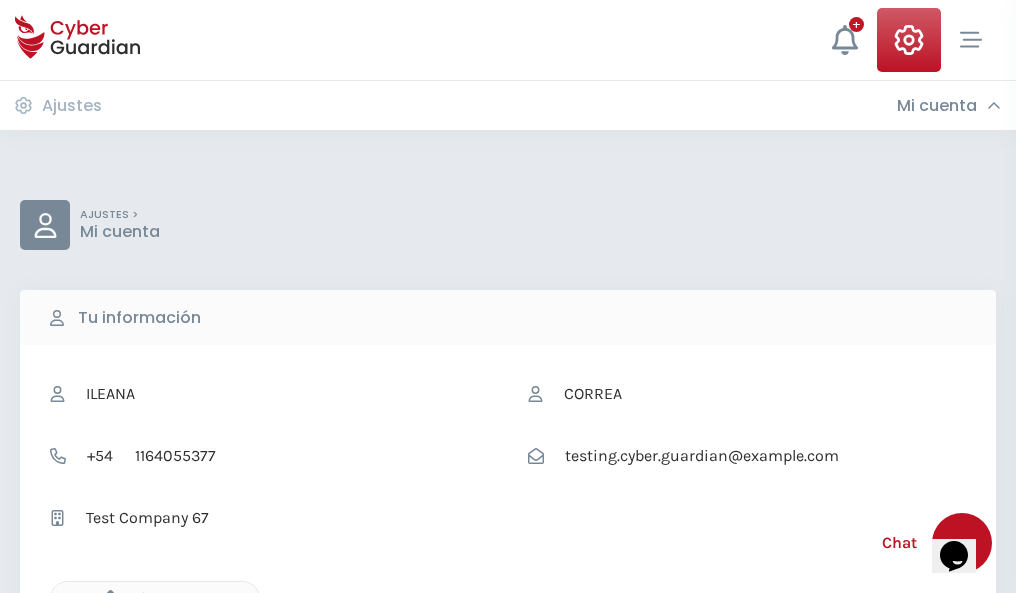 click 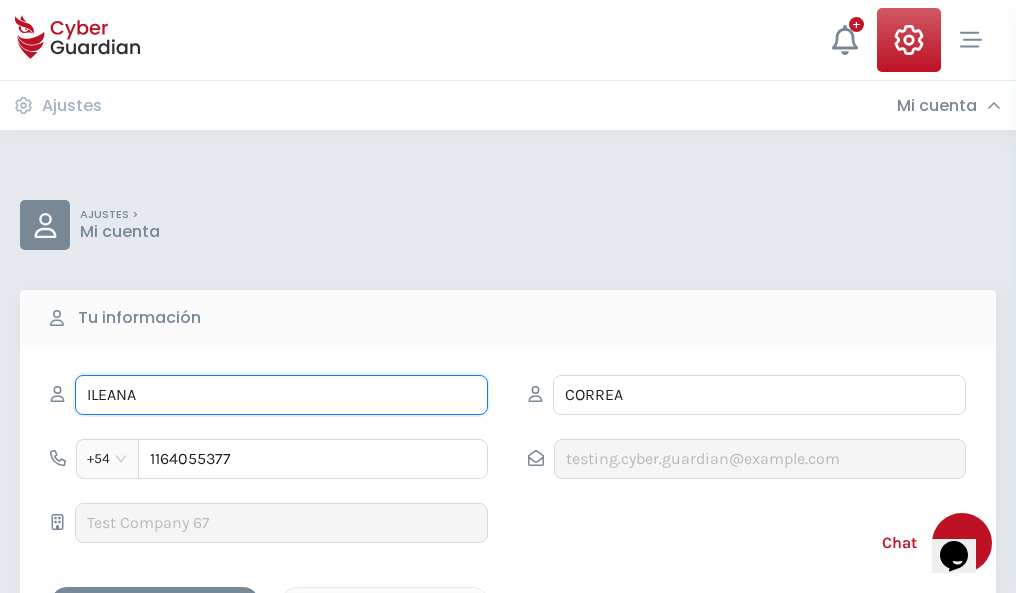 click on "ILEANA" at bounding box center (281, 395) 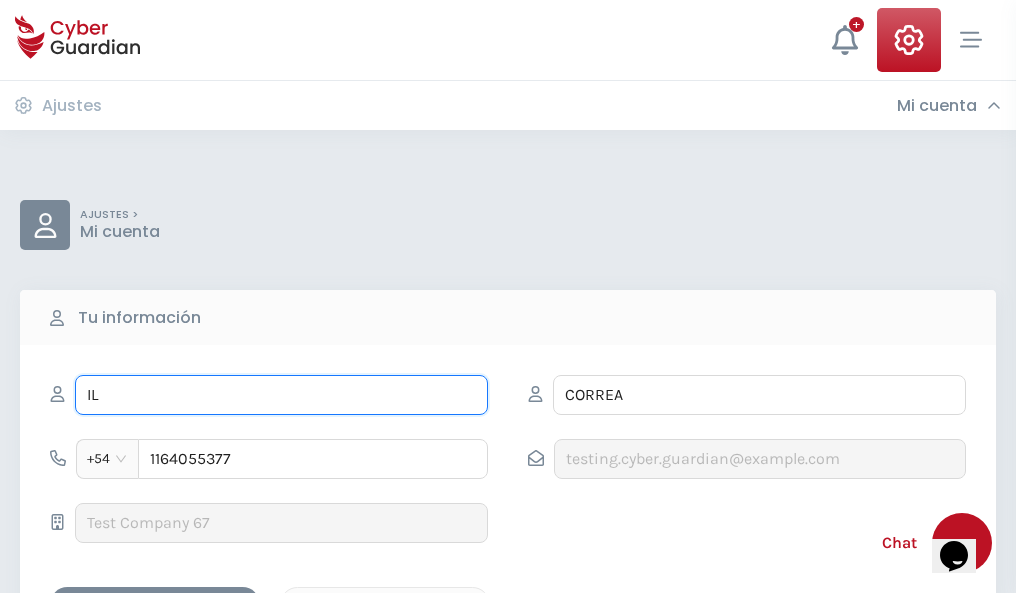 type on "I" 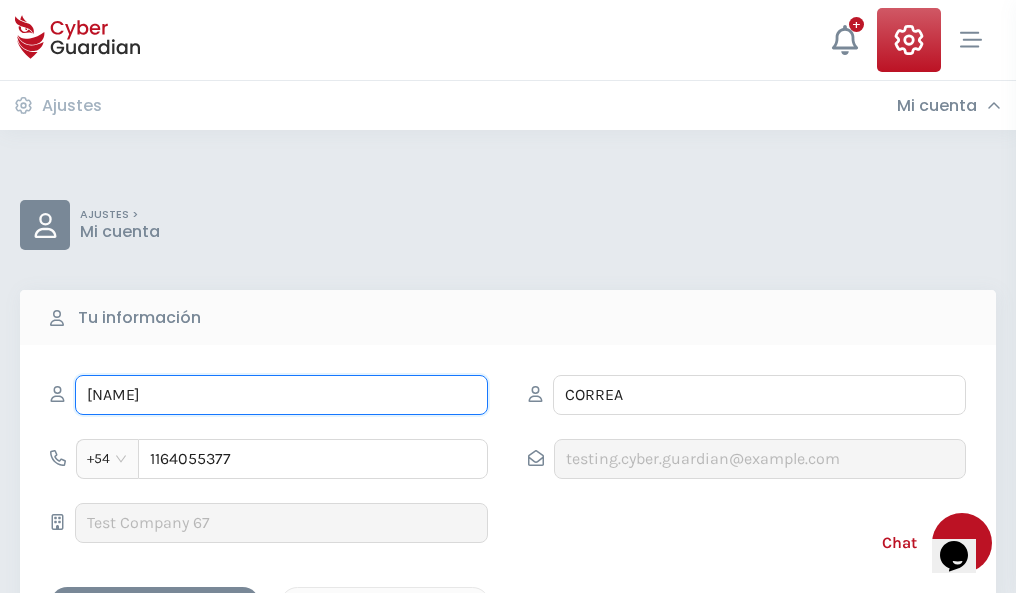 type on "Pancho" 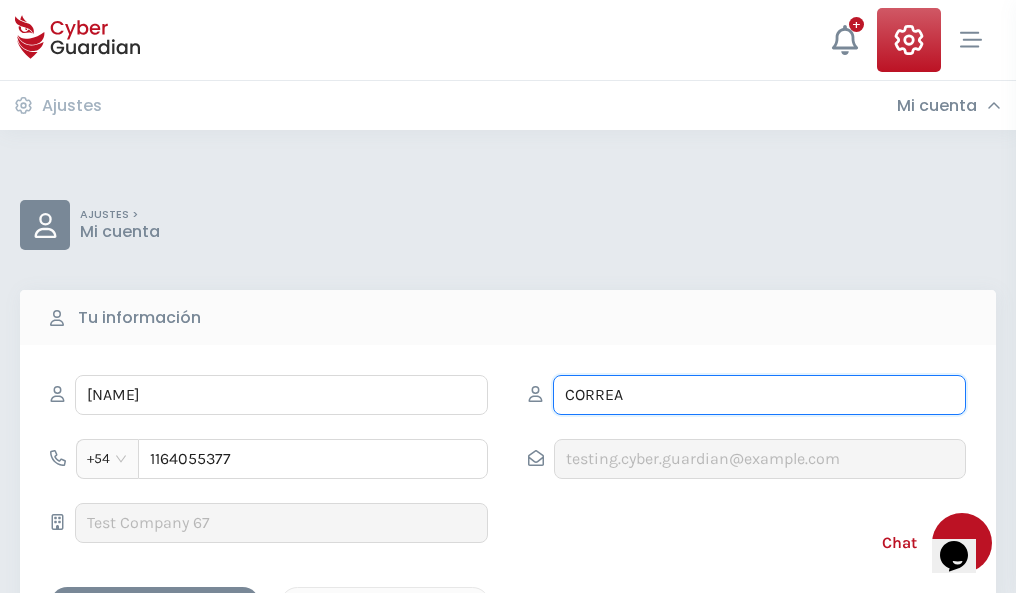 click on "CORREA" at bounding box center [759, 395] 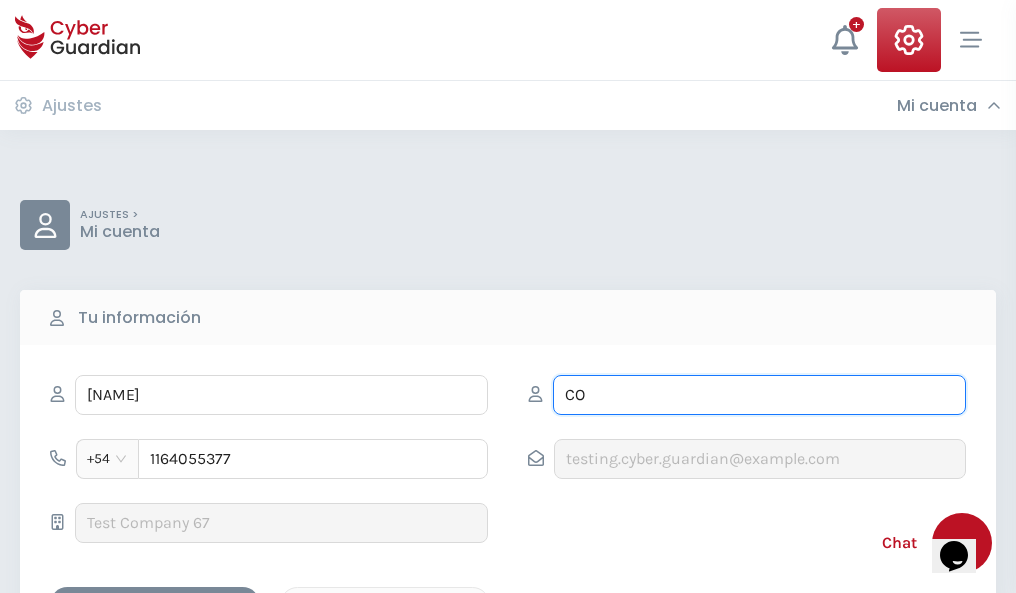 type on "C" 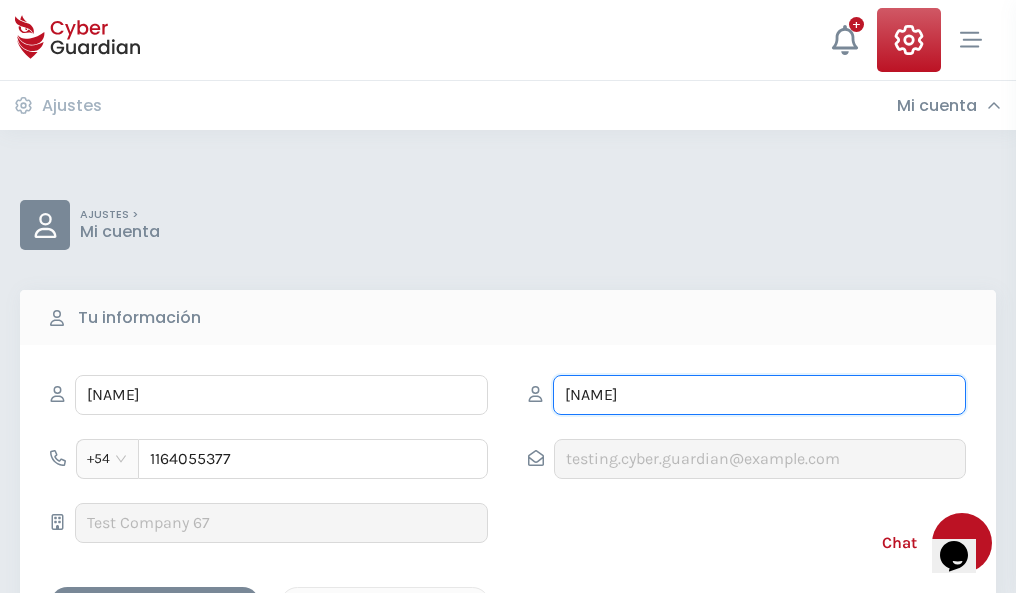 type on "Fernández" 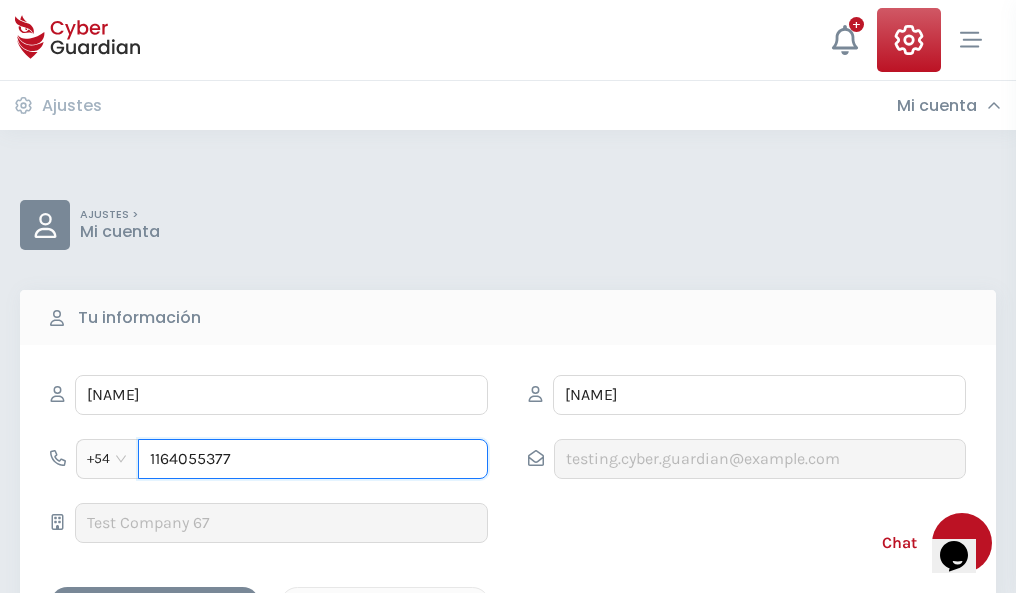 click on "1164055377" at bounding box center (313, 459) 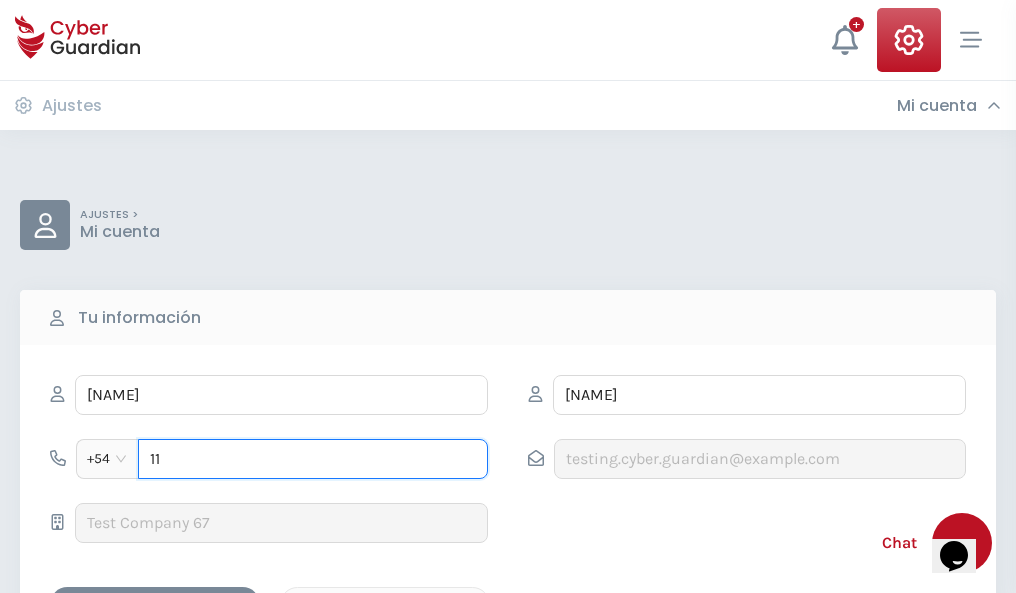 type on "1" 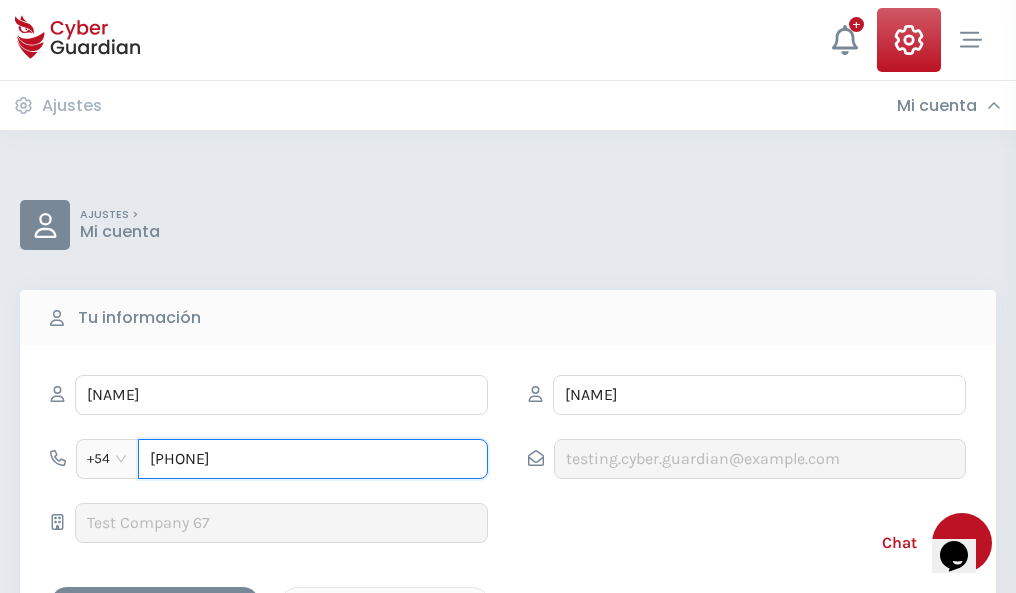 type on "4843254246" 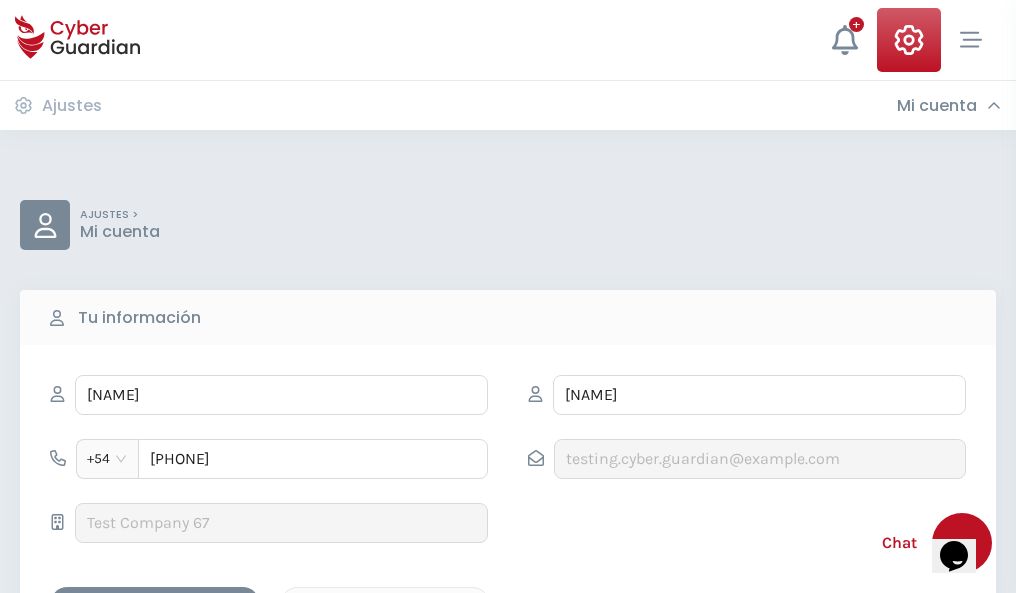 click on "Cancelar" at bounding box center [385, 604] 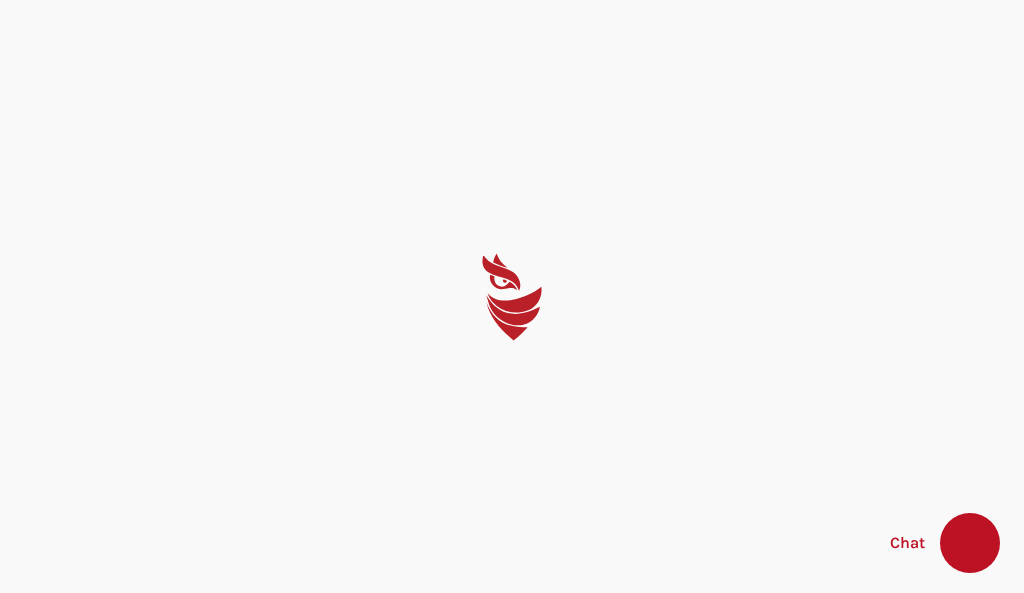 scroll, scrollTop: 0, scrollLeft: 0, axis: both 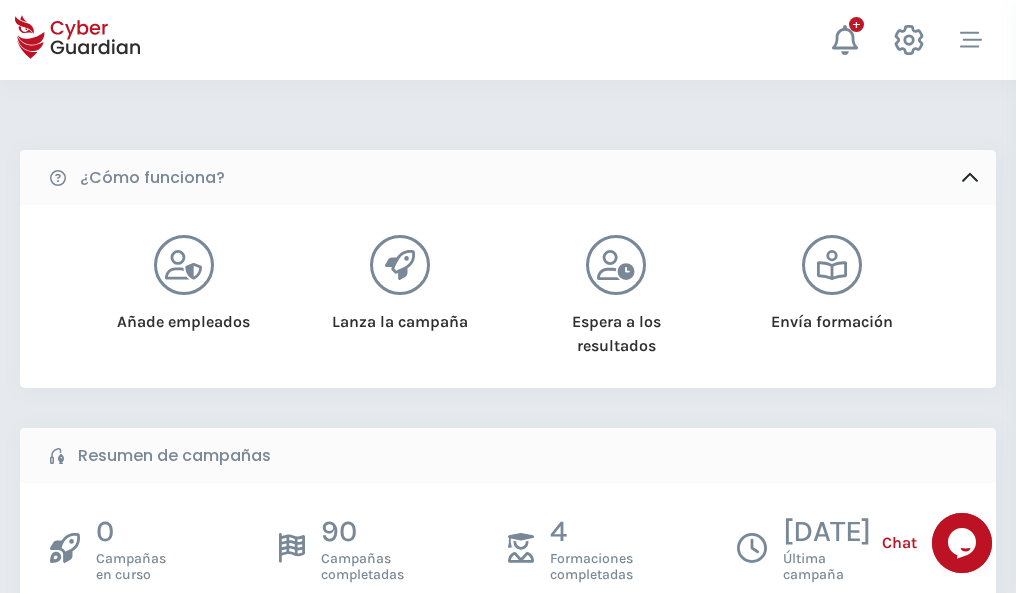 click on "Crear una campaña" at bounding box center [155, 645] 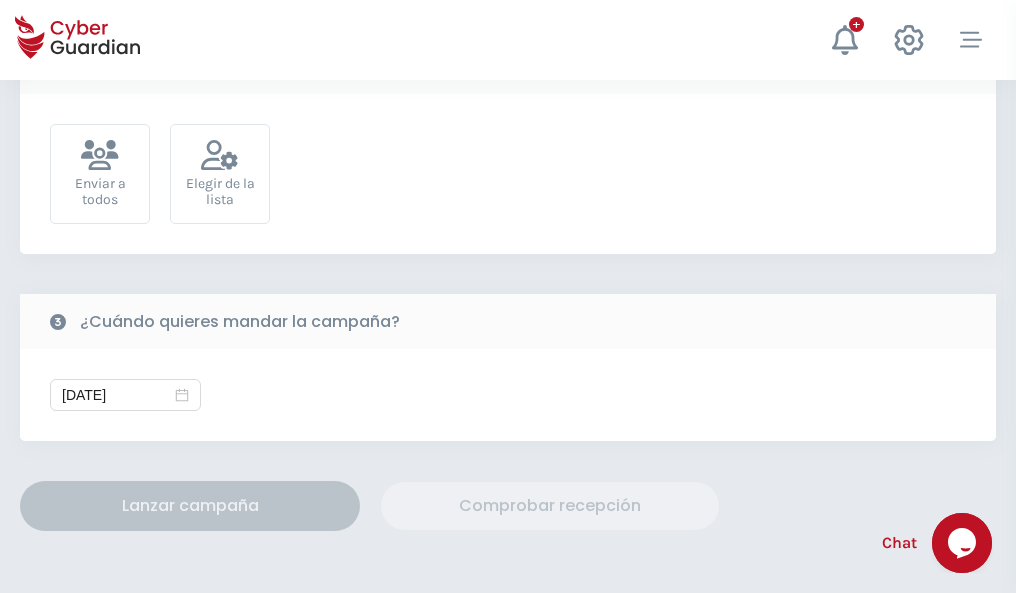 scroll, scrollTop: 732, scrollLeft: 0, axis: vertical 